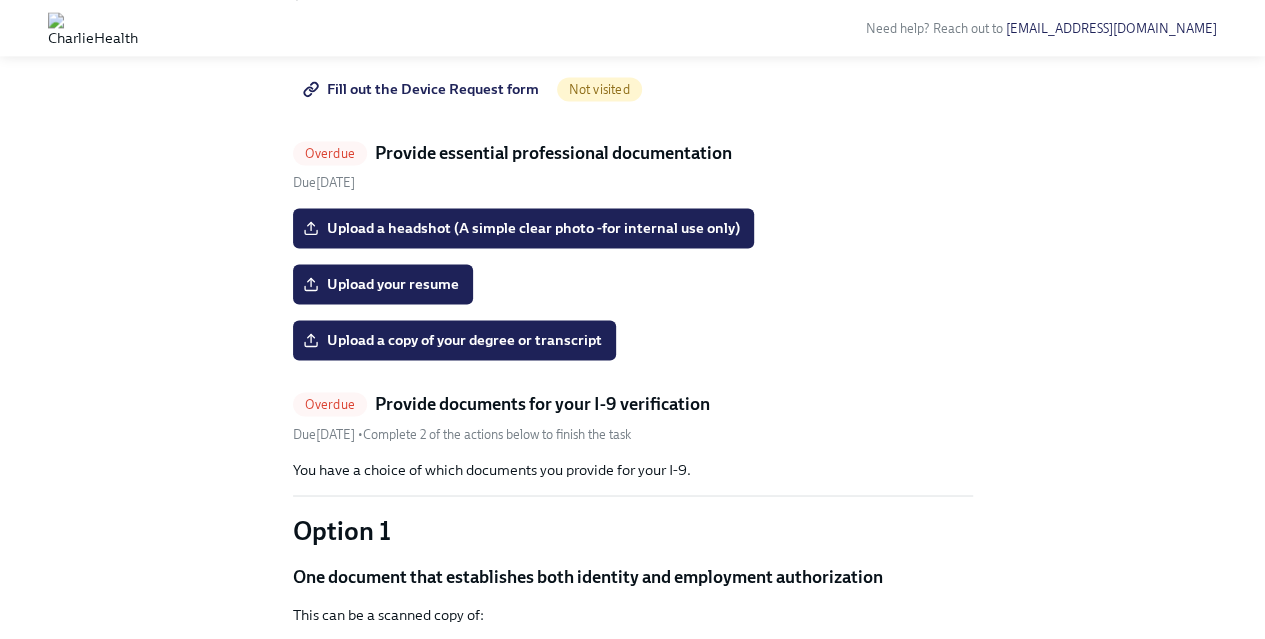 scroll, scrollTop: 1456, scrollLeft: 0, axis: vertical 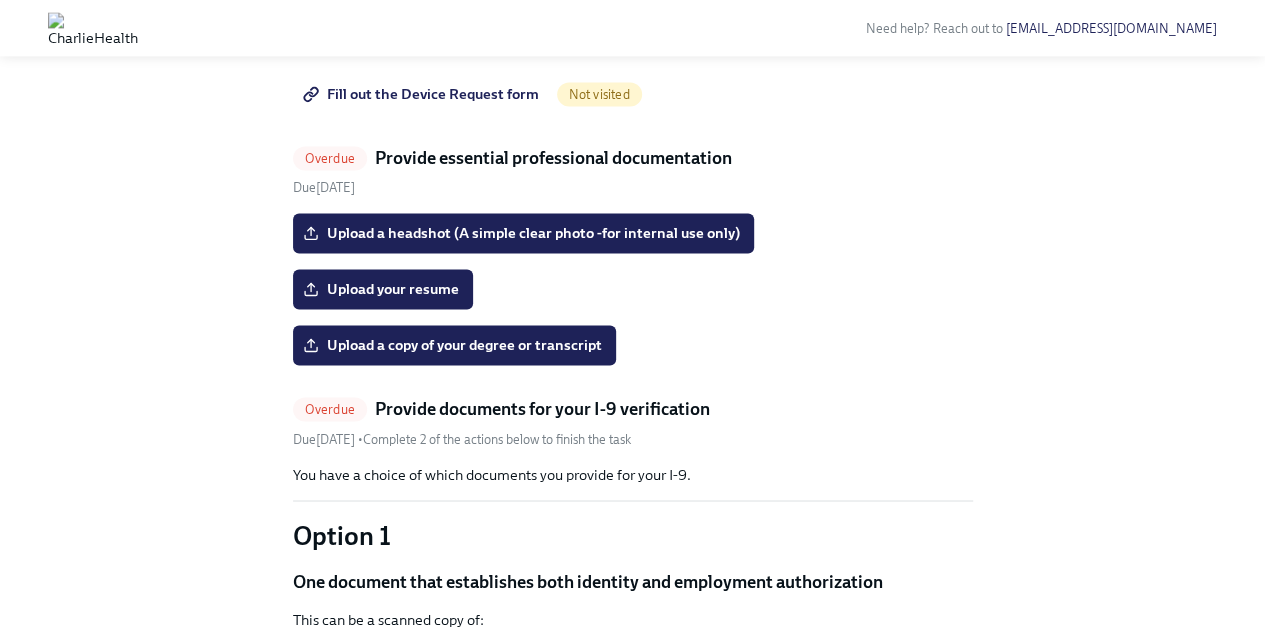 click on "Fill out the Device Request form" at bounding box center (423, 94) 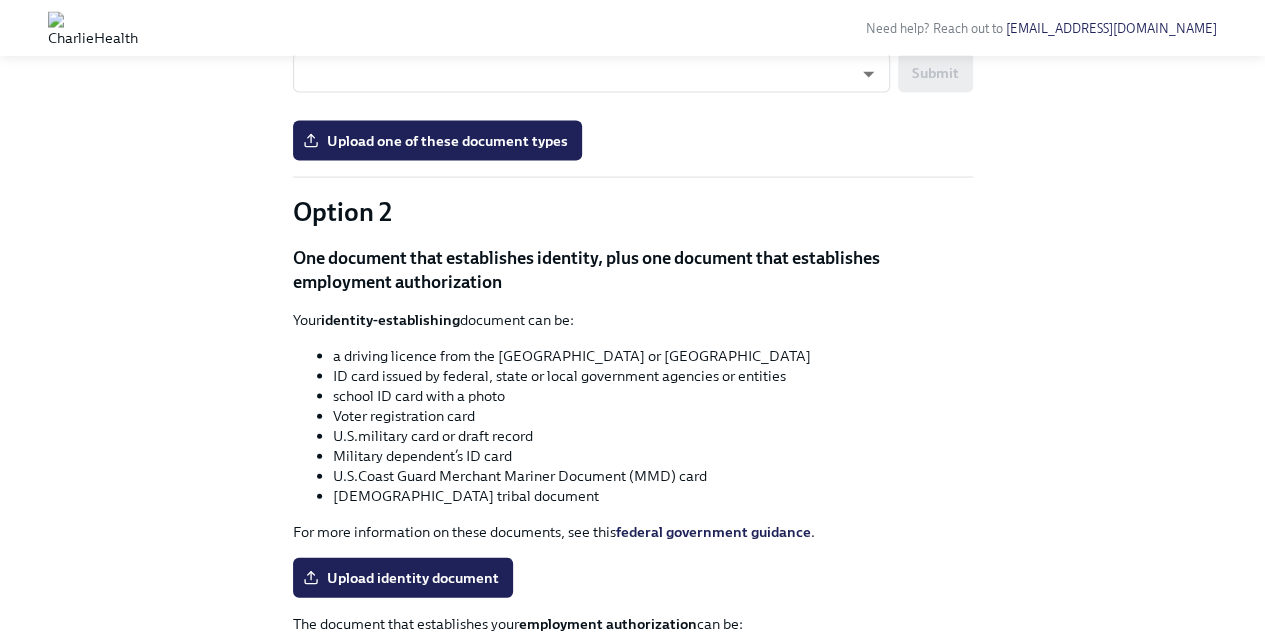 scroll, scrollTop: 1962, scrollLeft: 0, axis: vertical 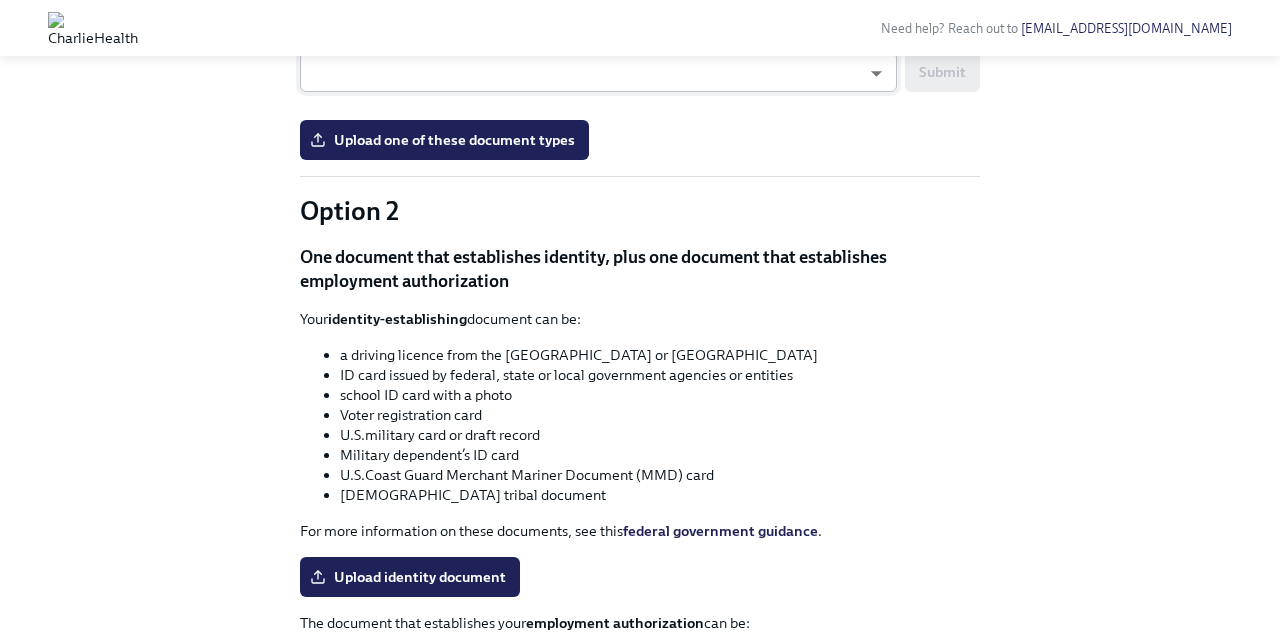 click on "Need help?   Reach out to   [EMAIL_ADDRESS][DOMAIN_NAME] Hi [PERSON_NAME]! This is your personal task list for  [PERSON_NAME] Health Onboarding  at  CharlieHealth . We recommend you bookmark this page and use it to track your progress. Please do not share this link with others. Welcome [PERSON_NAME]! Welcome to the team [PERSON_NAME]! What is preboarding?
Preboarding is the stage between your offer acceptance and your official first day of work ([DATE]).  During this time, we will be preparing you for onboarding  by sending you a few tasks to complete.
At [GEOGRAPHIC_DATA], we use Dado to get you onboarded. Over the next few weeks, you will be receiving email and task reminders like this one from Dado! You can  view your personal page  by clicking the button at the bottom of this email. We reccomend bookmarking this!
A few things to note:
Tasks are time-sensitive!  If you do not complete them by the deadline, we may have to push your start date.
[PERSON_NAME] off each task as complete in your Dado  personal page
Task List" at bounding box center [640, -145] 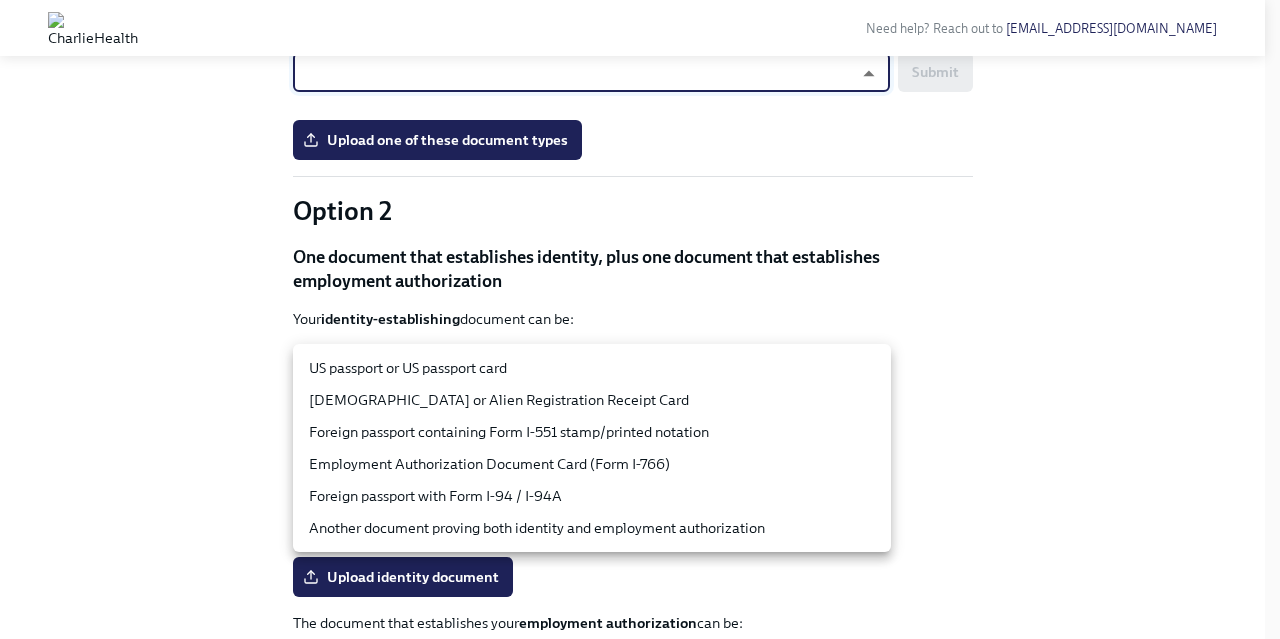 click on "US passport or US passport card" at bounding box center (592, 368) 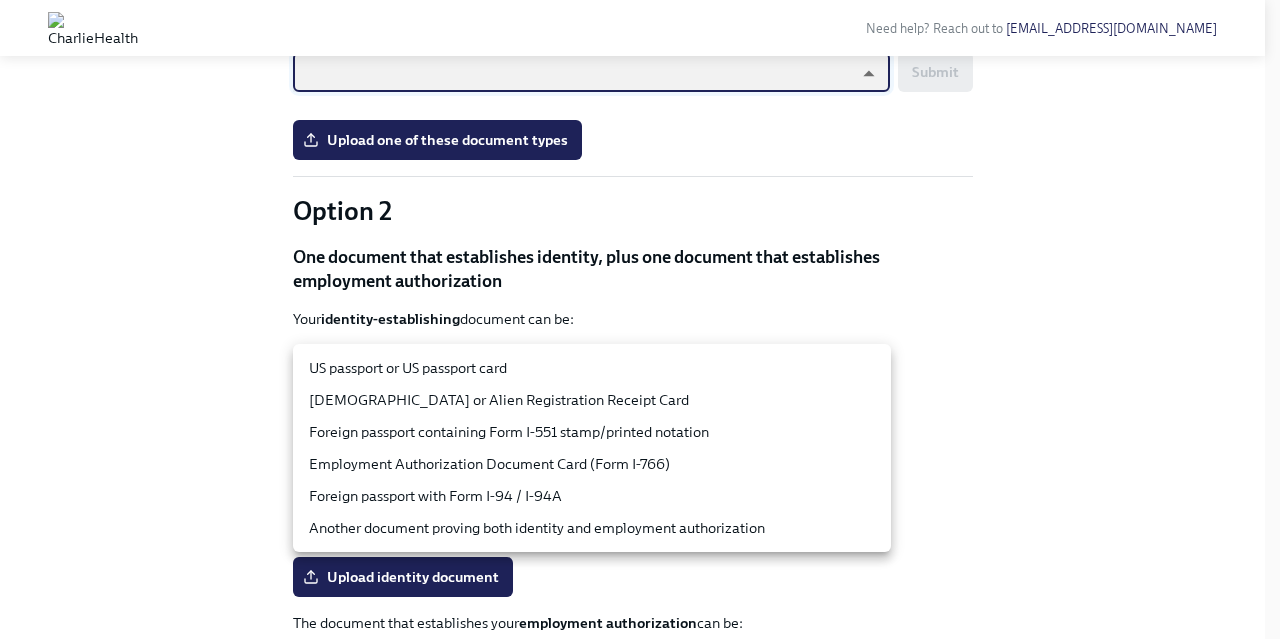 type on "tm035QtdH" 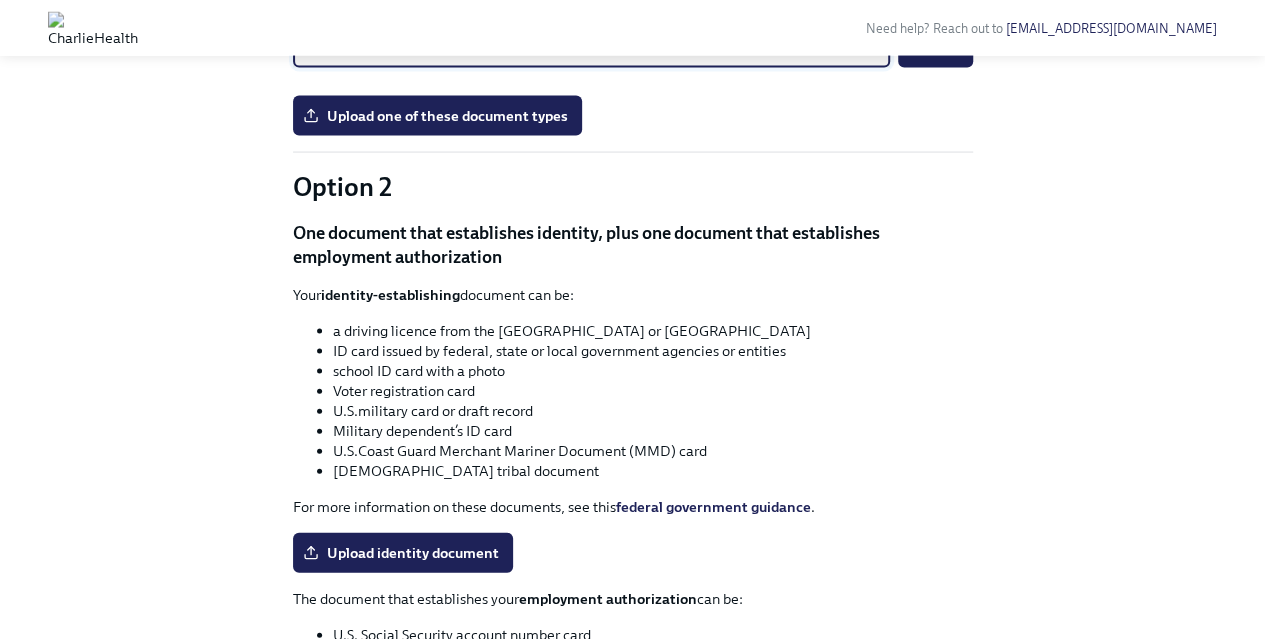 scroll, scrollTop: 1988, scrollLeft: 0, axis: vertical 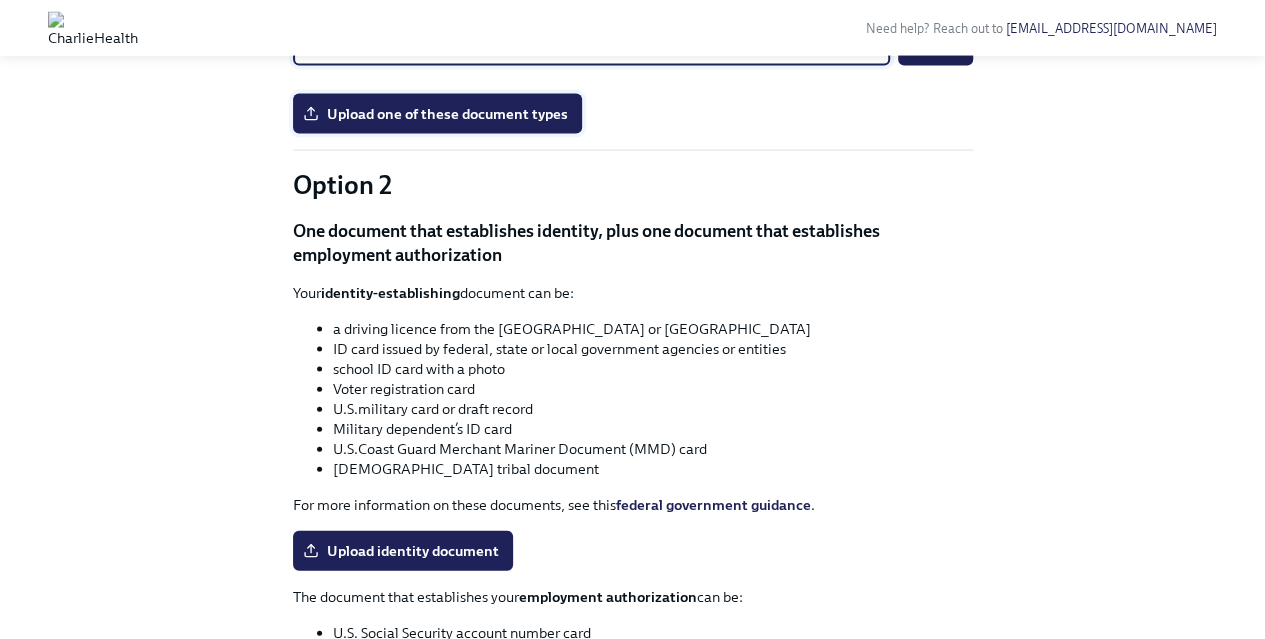 click on "Upload one of these document types" at bounding box center (437, 114) 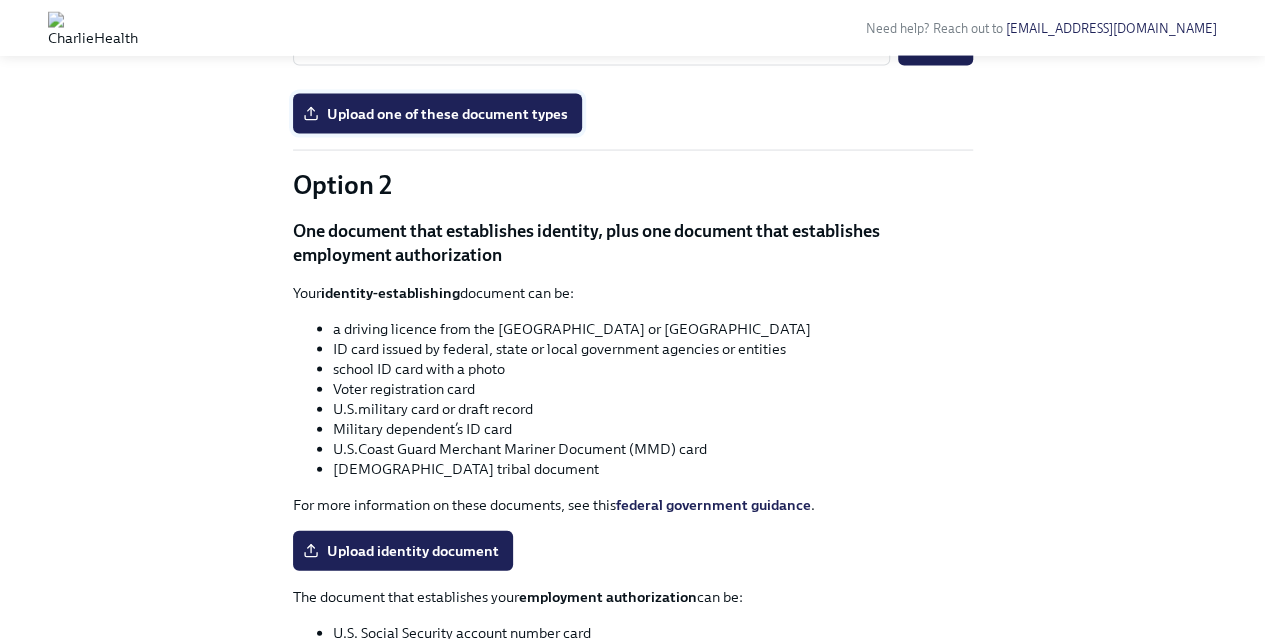 click on "Upload one of these document types" at bounding box center [437, 114] 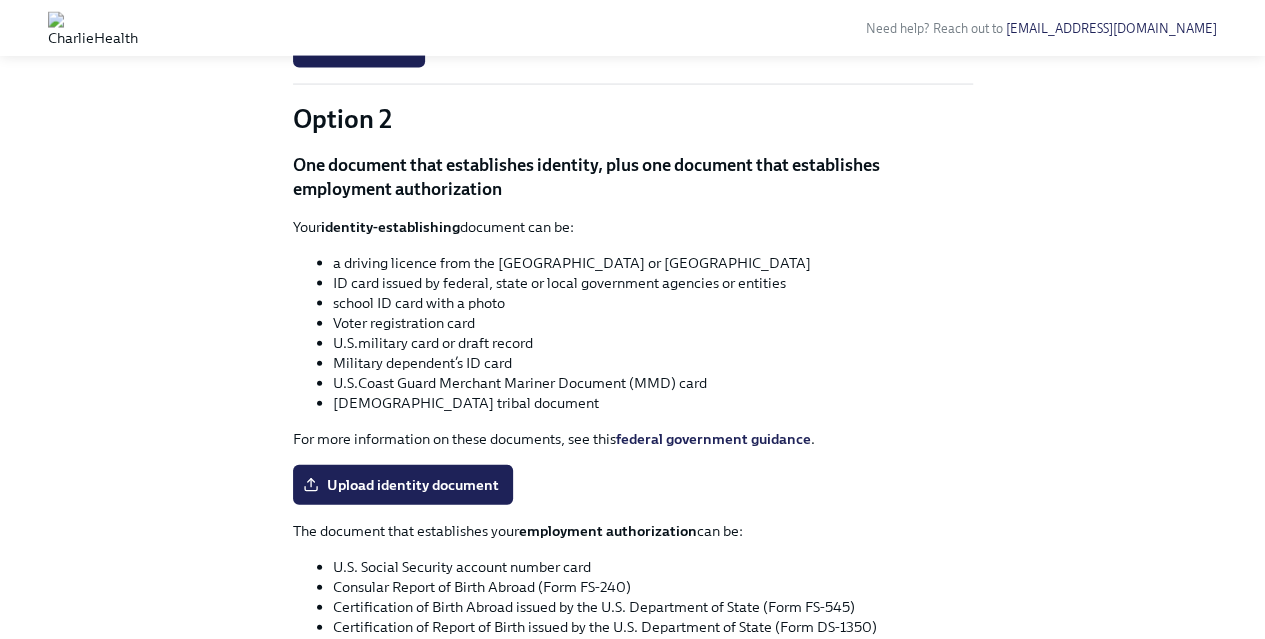 scroll, scrollTop: 2052, scrollLeft: 0, axis: vertical 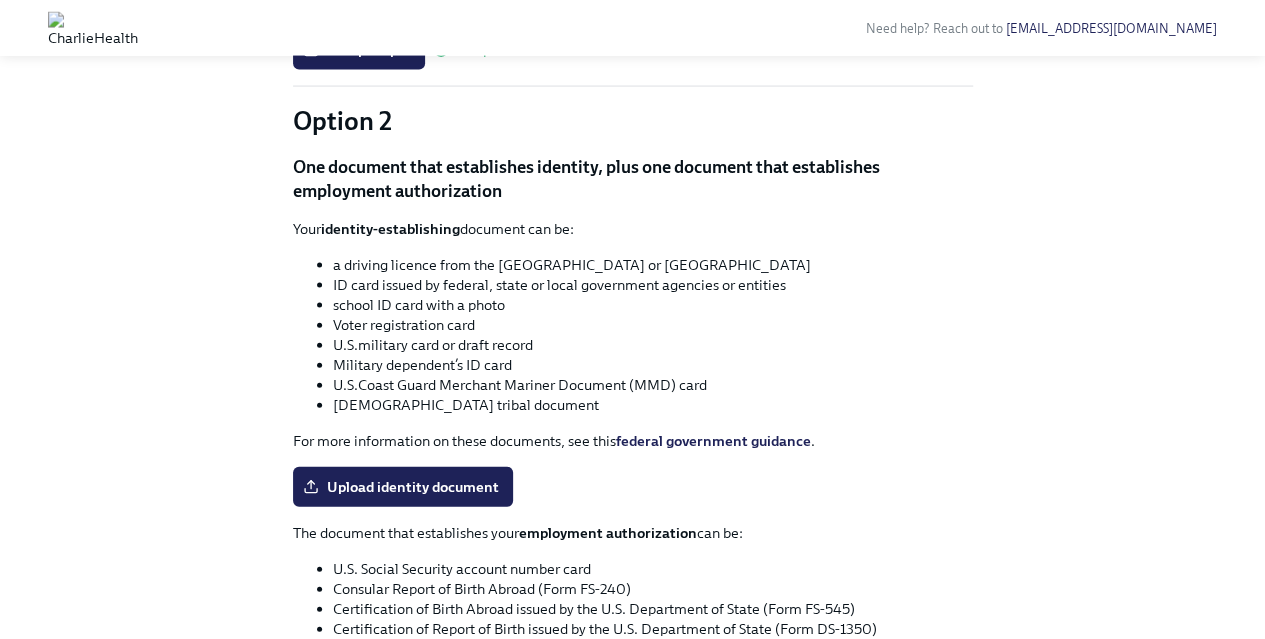 click on "Submit" at bounding box center (935, -18) 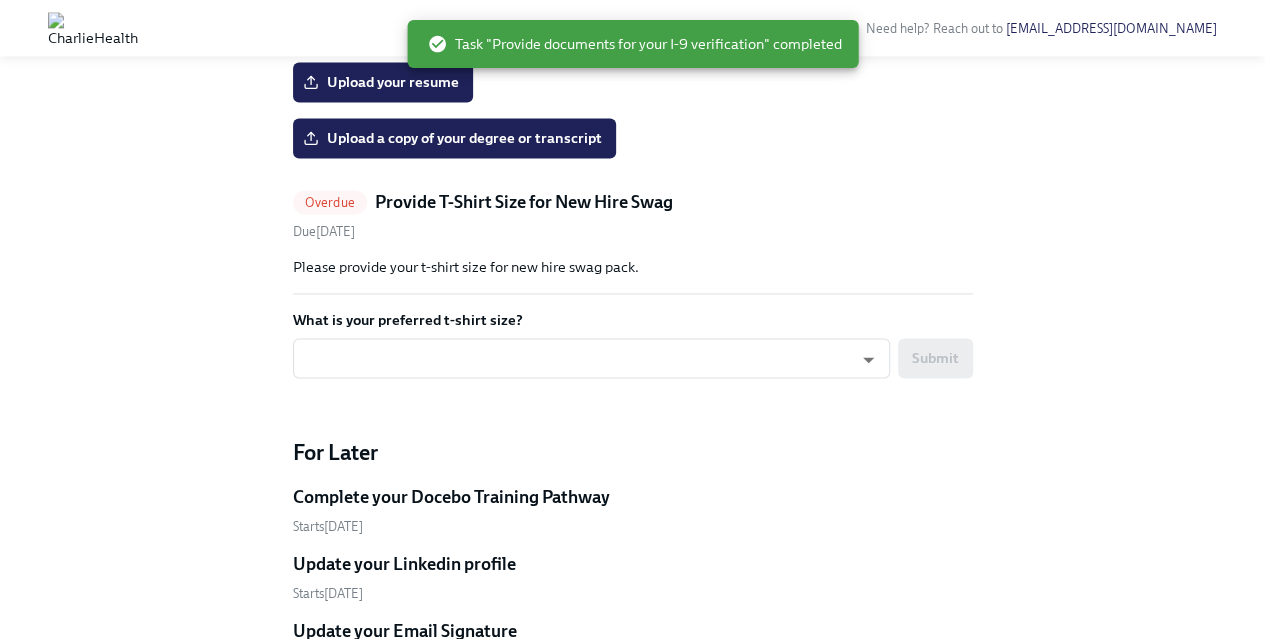 scroll, scrollTop: 1394, scrollLeft: 0, axis: vertical 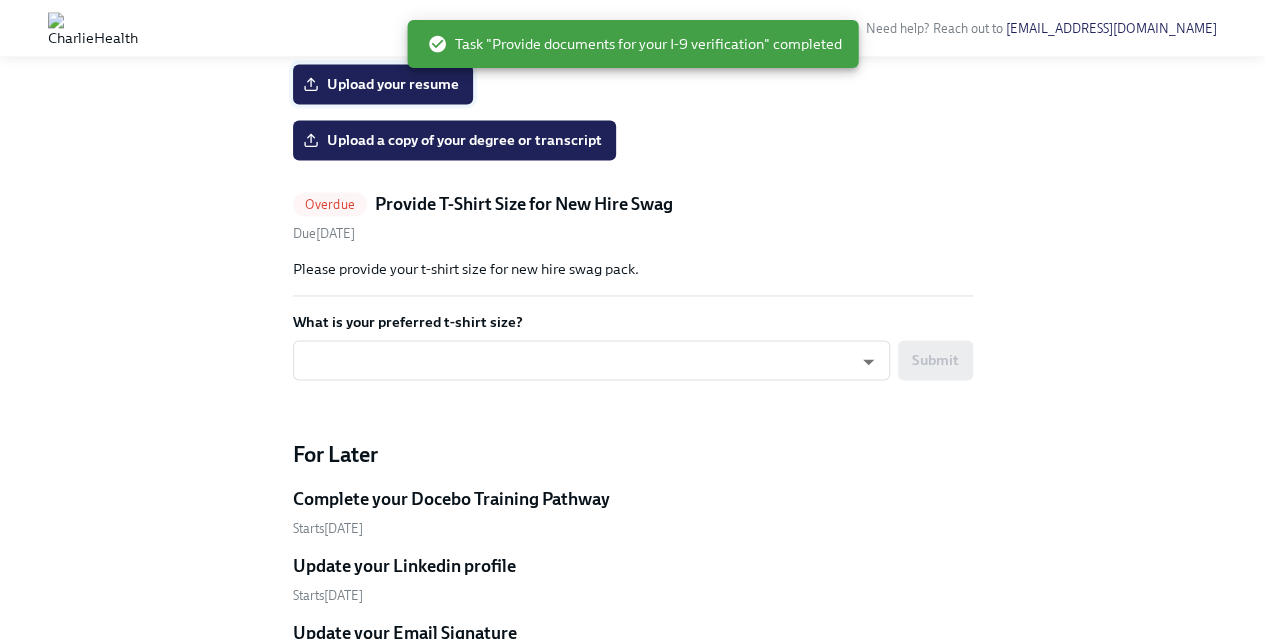 click on "Upload your resume" at bounding box center [383, 84] 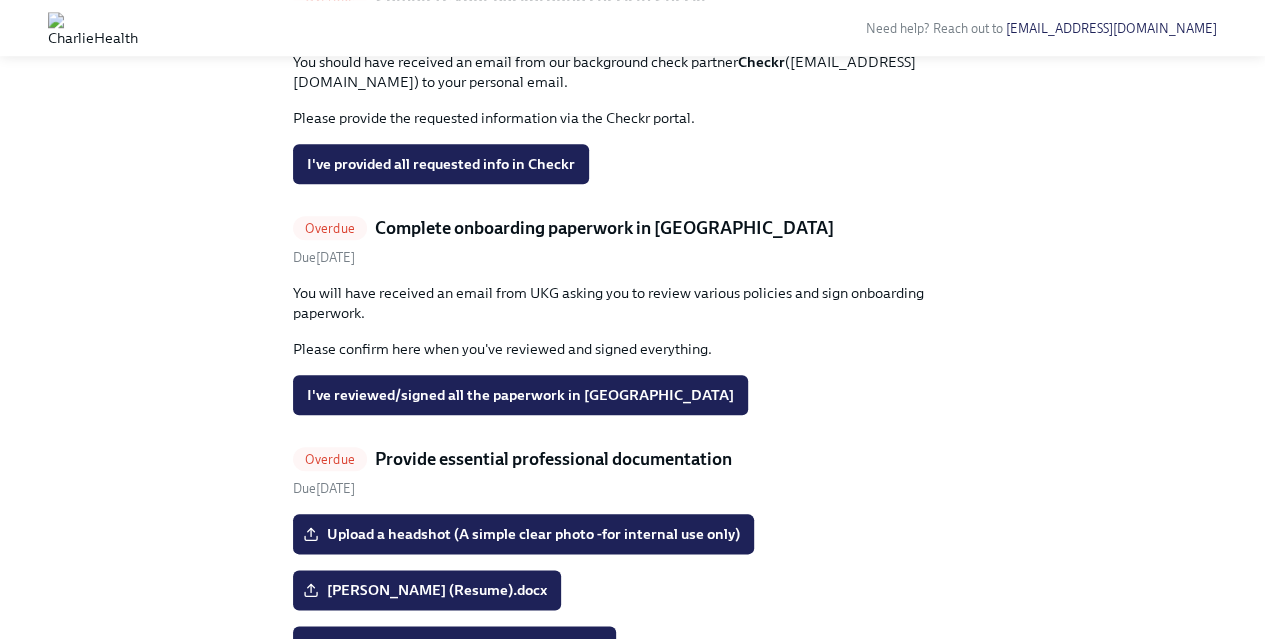 scroll, scrollTop: 1097, scrollLeft: 0, axis: vertical 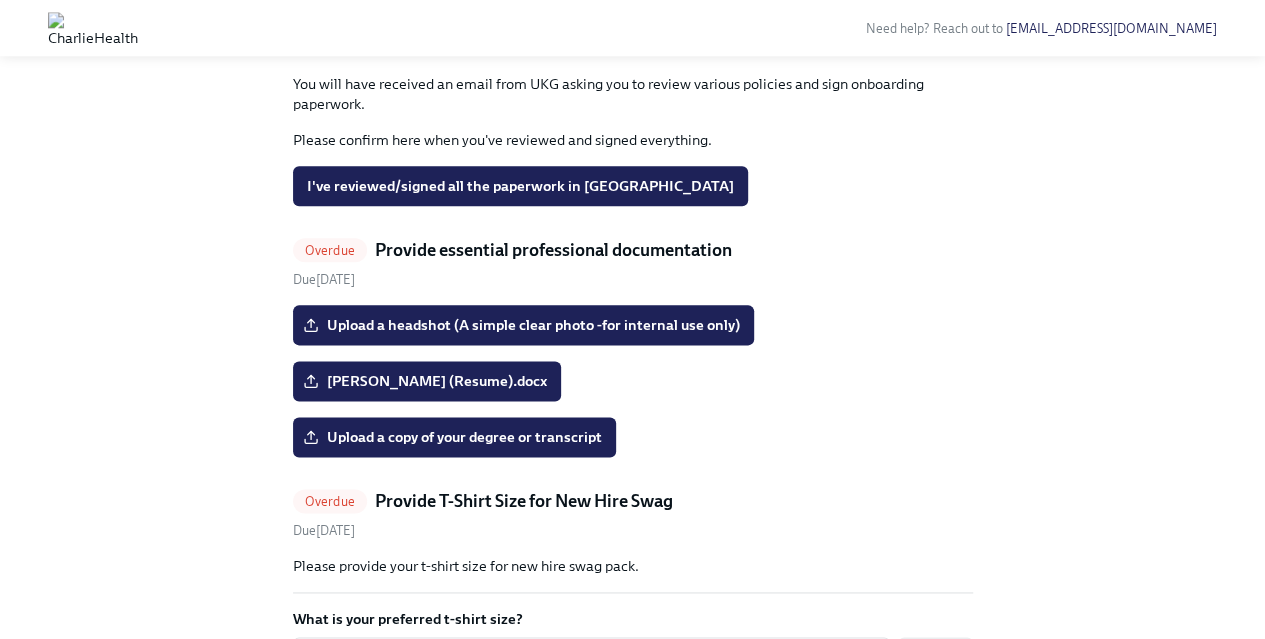 click on "I've provided all requested info in Checkr" at bounding box center [441, -45] 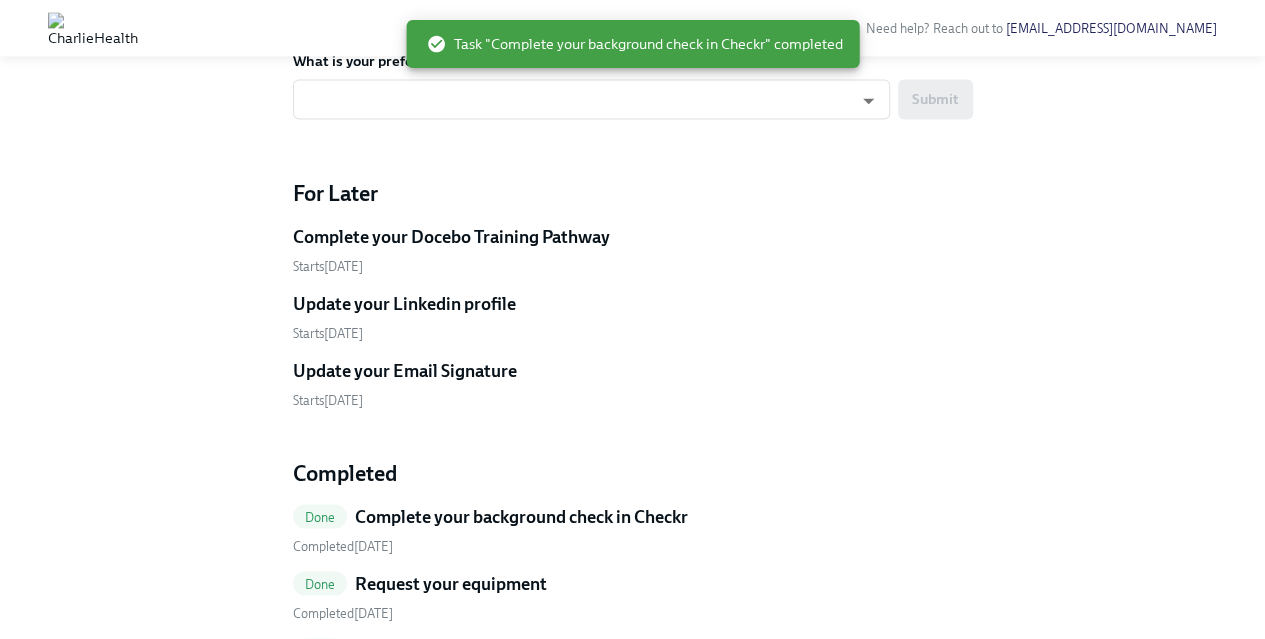 scroll, scrollTop: 1425, scrollLeft: 0, axis: vertical 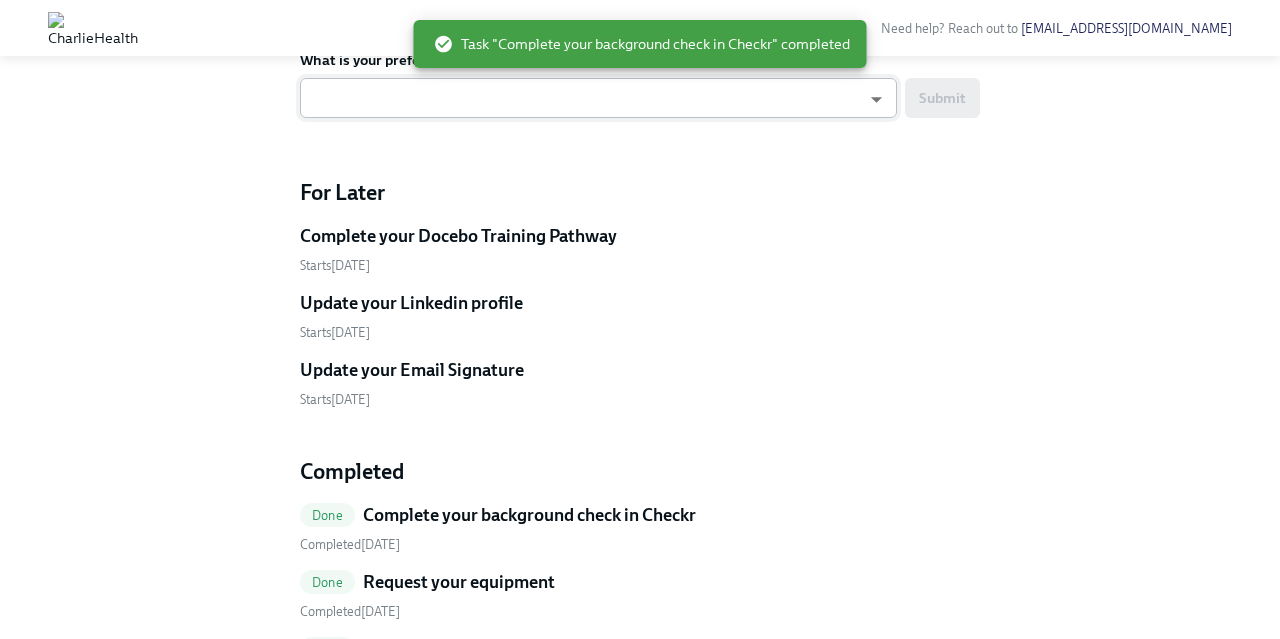 click on "Need help?   Reach out to   [EMAIL_ADDRESS][DOMAIN_NAME] Hi [PERSON_NAME]! This is your personal task list for  [PERSON_NAME] Health Onboarding  at  CharlieHealth . We recommend you bookmark this page and use it to track your progress. Please do not share this link with others. Welcome [PERSON_NAME]! Welcome to the team [PERSON_NAME]! What is preboarding?
Preboarding is the stage between your offer acceptance and your official first day of work ([DATE]).  During this time, we will be preparing you for onboarding  by sending you a few tasks to complete.
At [GEOGRAPHIC_DATA], we use Dado to get you onboarded. Over the next few weeks, you will be receiving email and task reminders like this one from Dado! You can  view your personal page  by clicking the button at the bottom of this email. We reccomend bookmarking this!
A few things to note:
Tasks are time-sensitive!  If you do not complete them by the deadline, we may have to push your start date.
[PERSON_NAME] off each task as complete in your Dado  personal page
Task List" at bounding box center (640, -321) 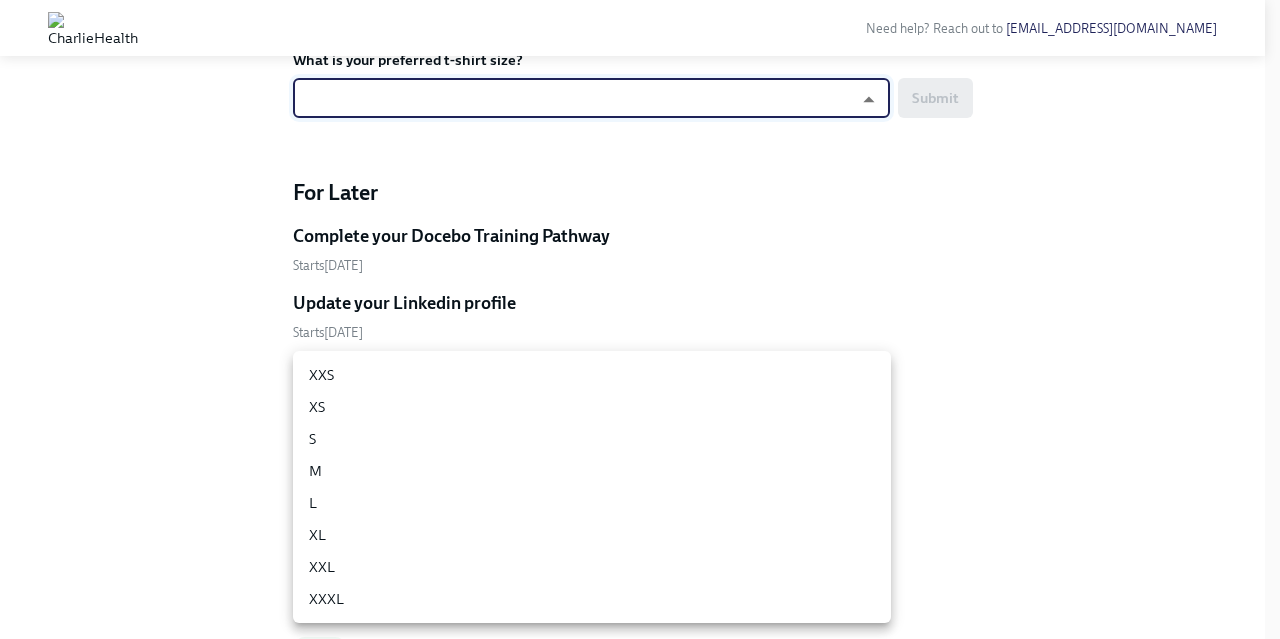 click on "M" at bounding box center (592, 471) 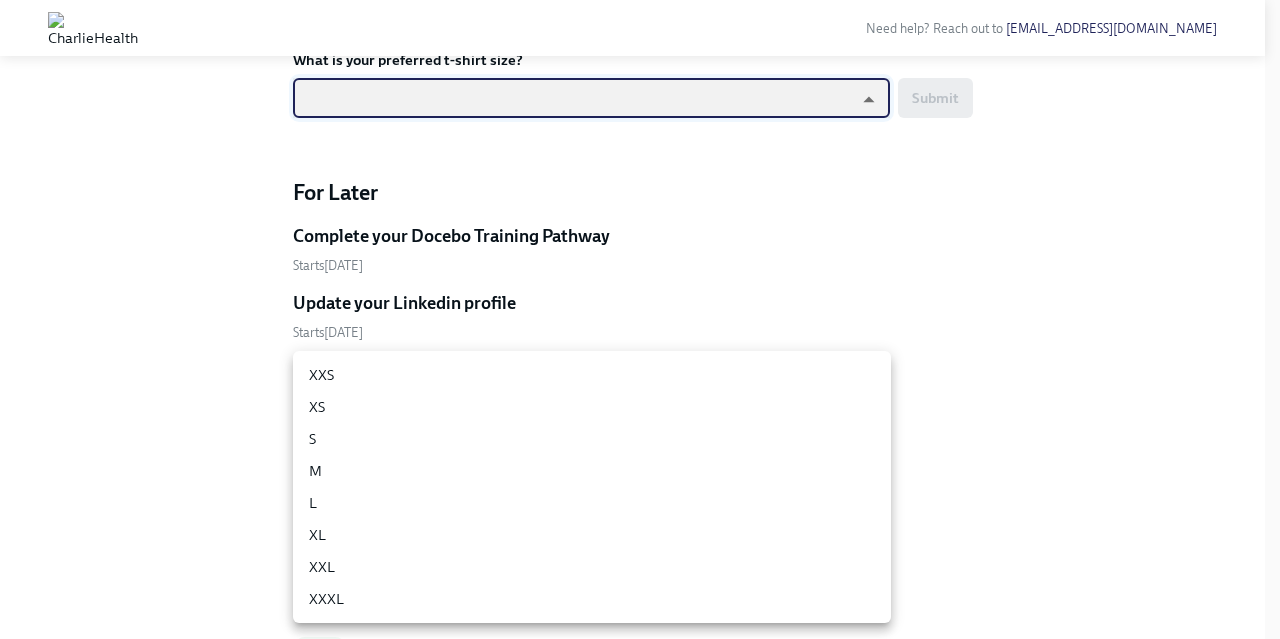 type on "UEGyU4SCa" 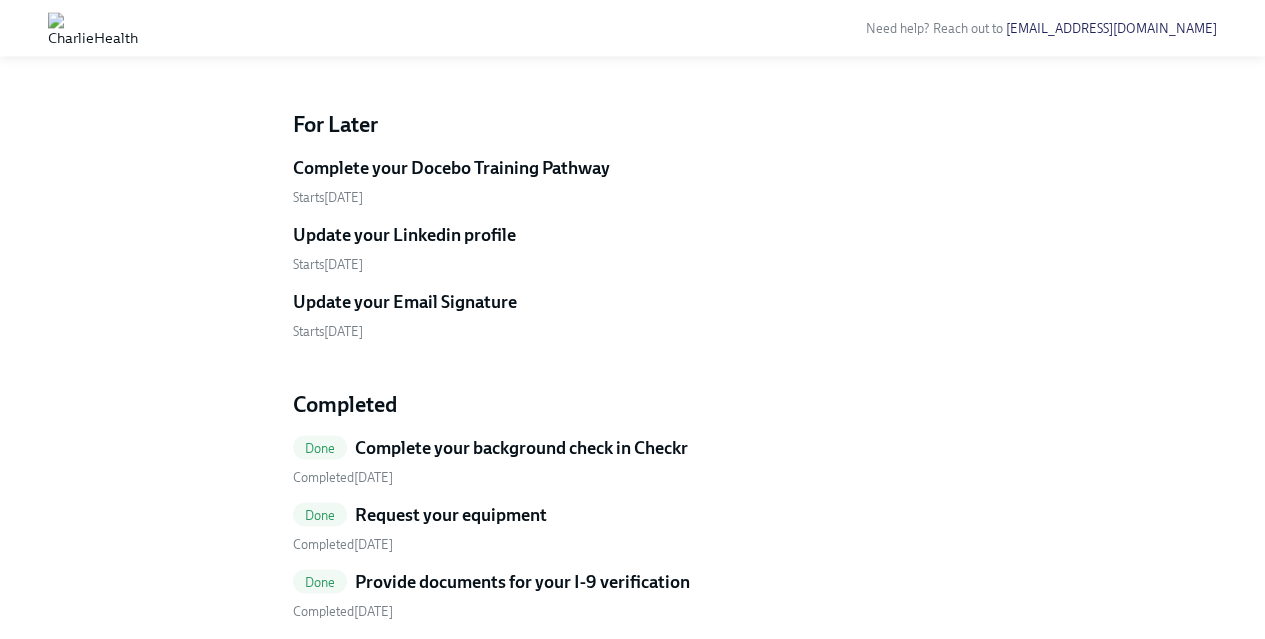 scroll, scrollTop: 1495, scrollLeft: 0, axis: vertical 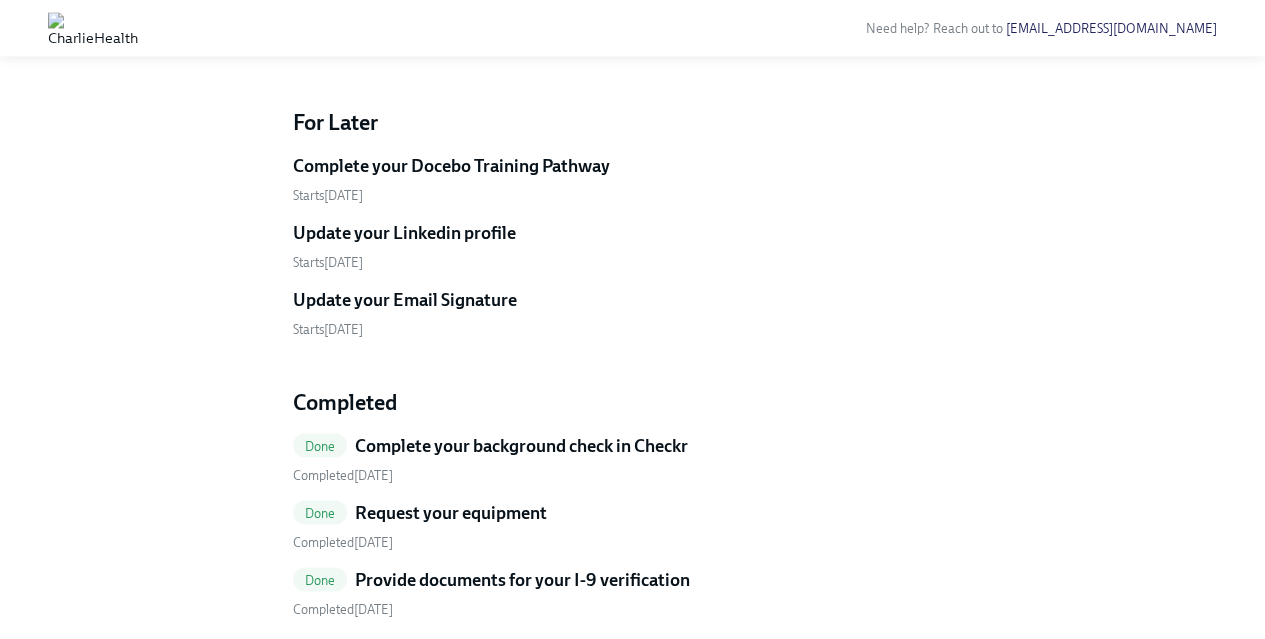 click on "Submit" at bounding box center (935, 28) 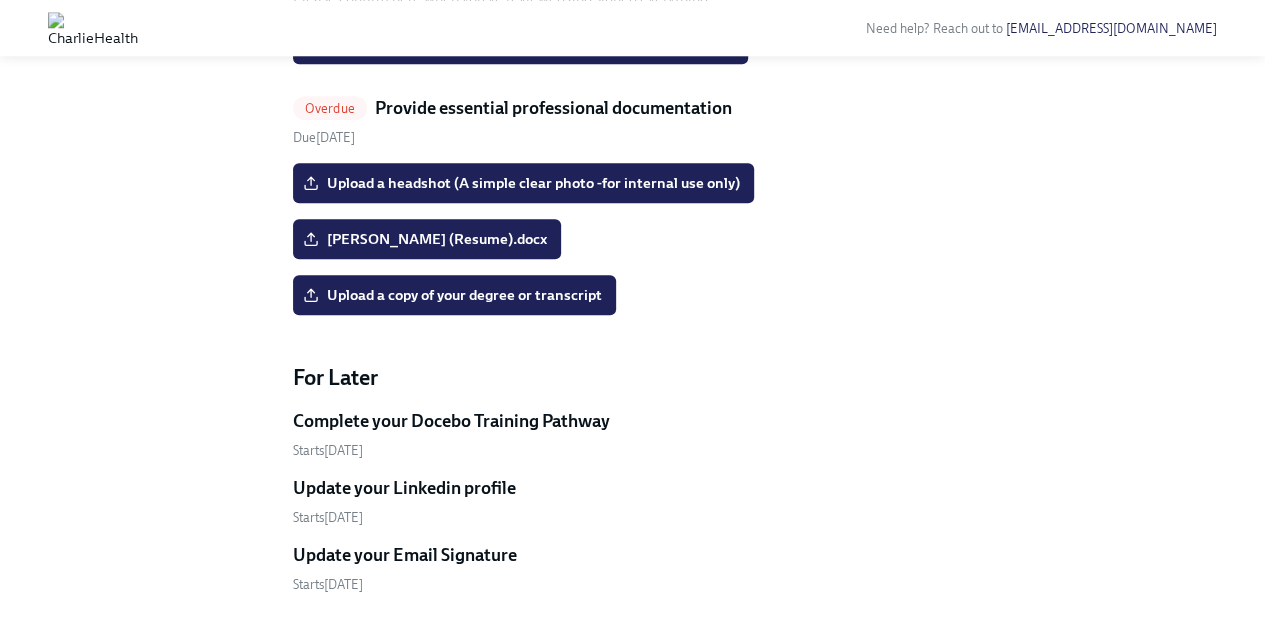 scroll, scrollTop: 1010, scrollLeft: 0, axis: vertical 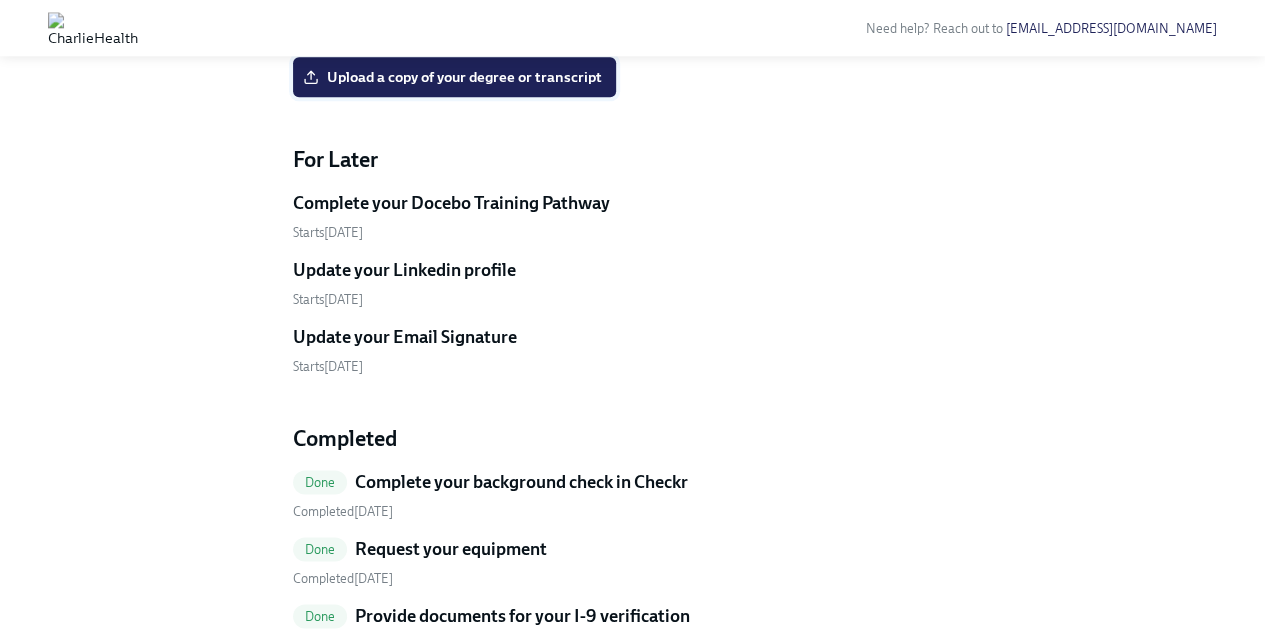 click on "Upload a copy of your degree or transcript" at bounding box center [454, 77] 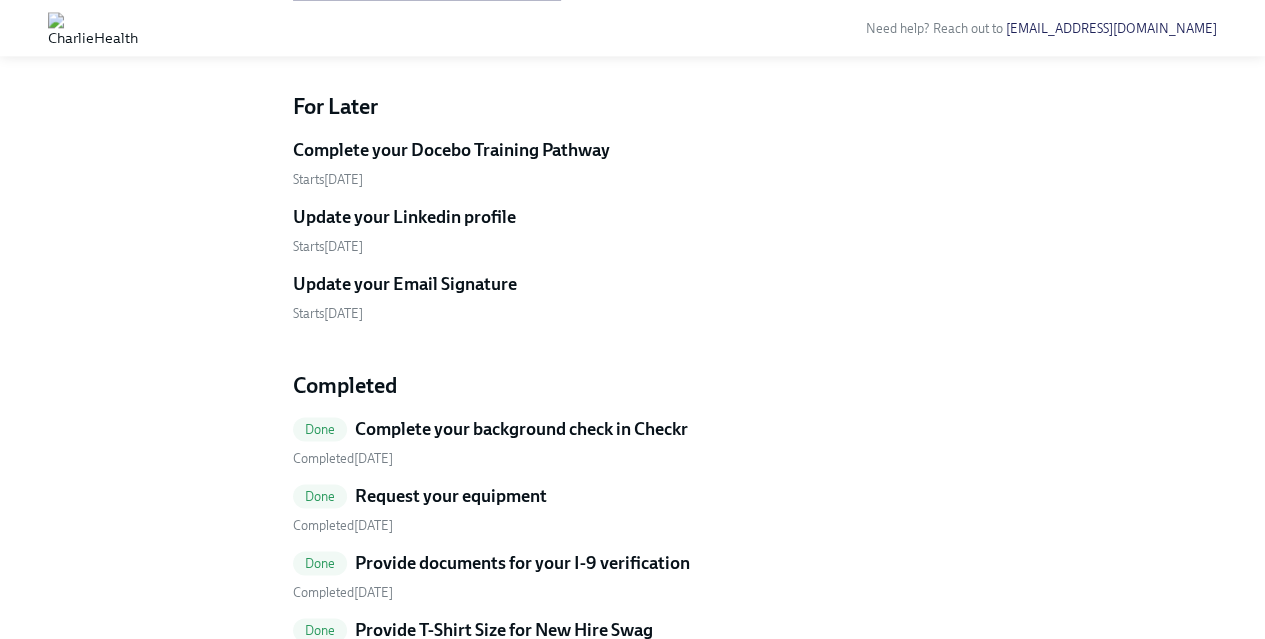 scroll, scrollTop: 1260, scrollLeft: 0, axis: vertical 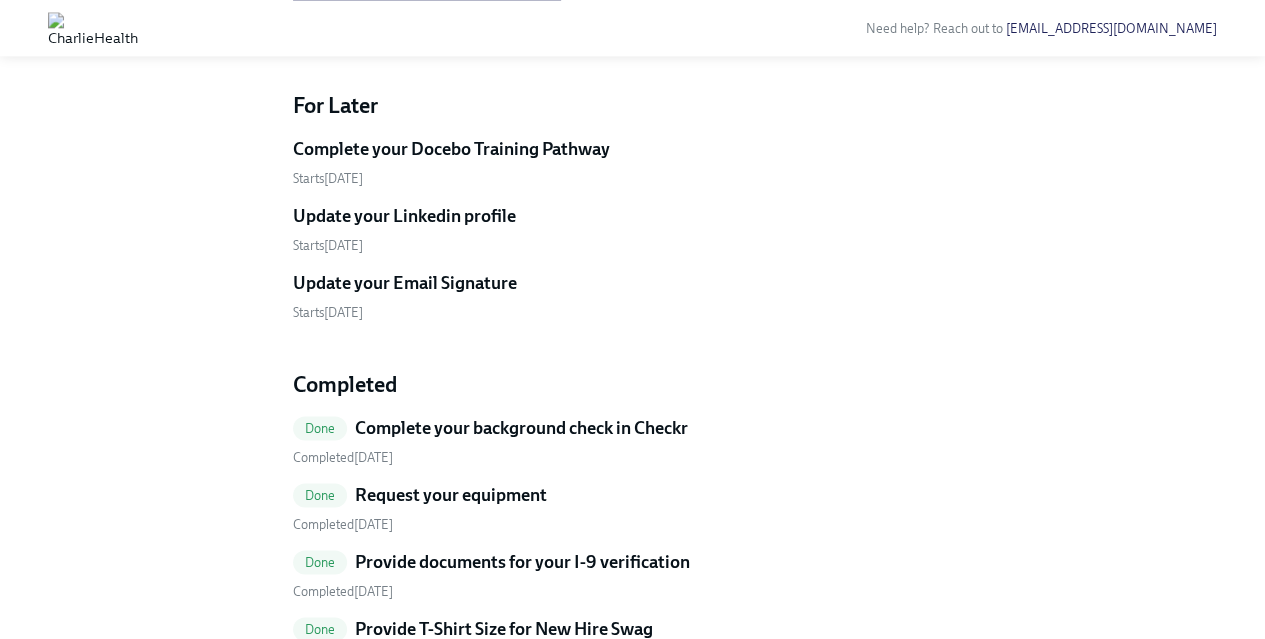 click on "Upload a headshot (A simple clear photo -for internal use only)" at bounding box center (523, -69) 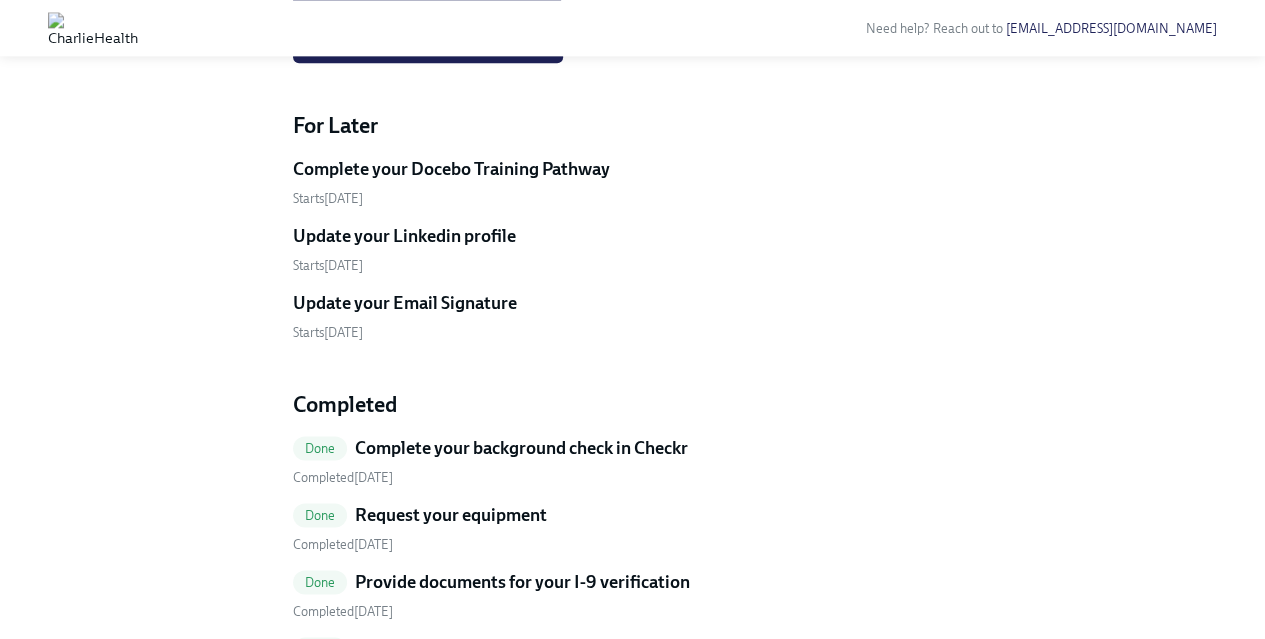 click on "For Later" at bounding box center [633, 126] 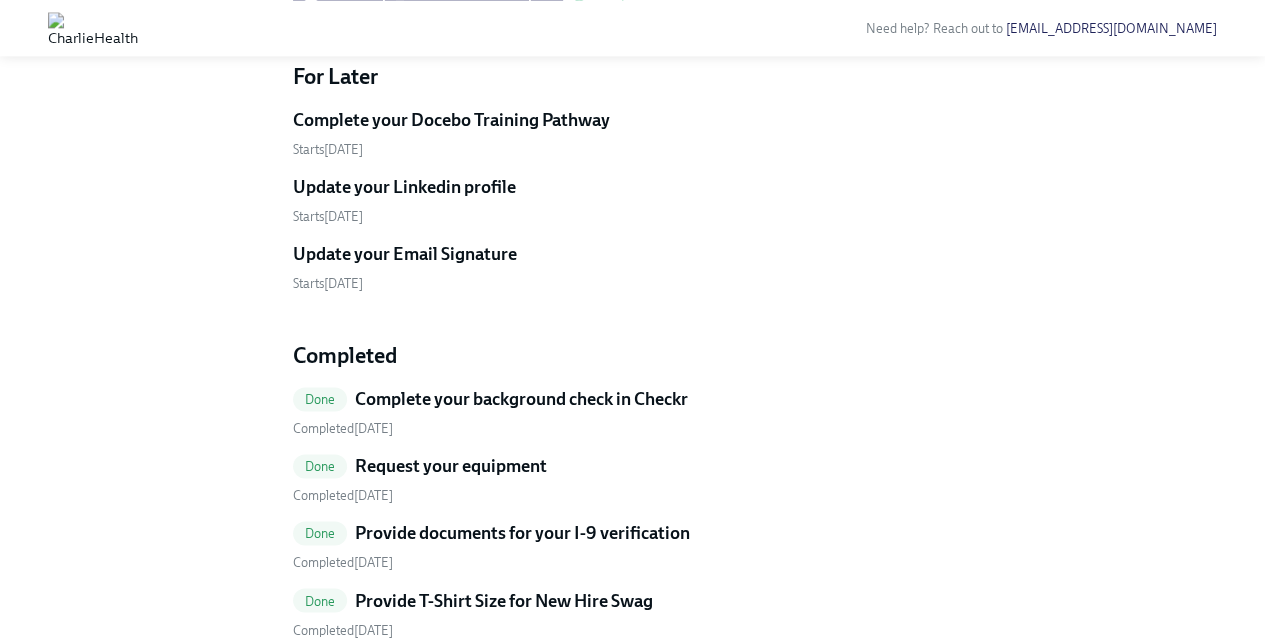 scroll, scrollTop: 1310, scrollLeft: 0, axis: vertical 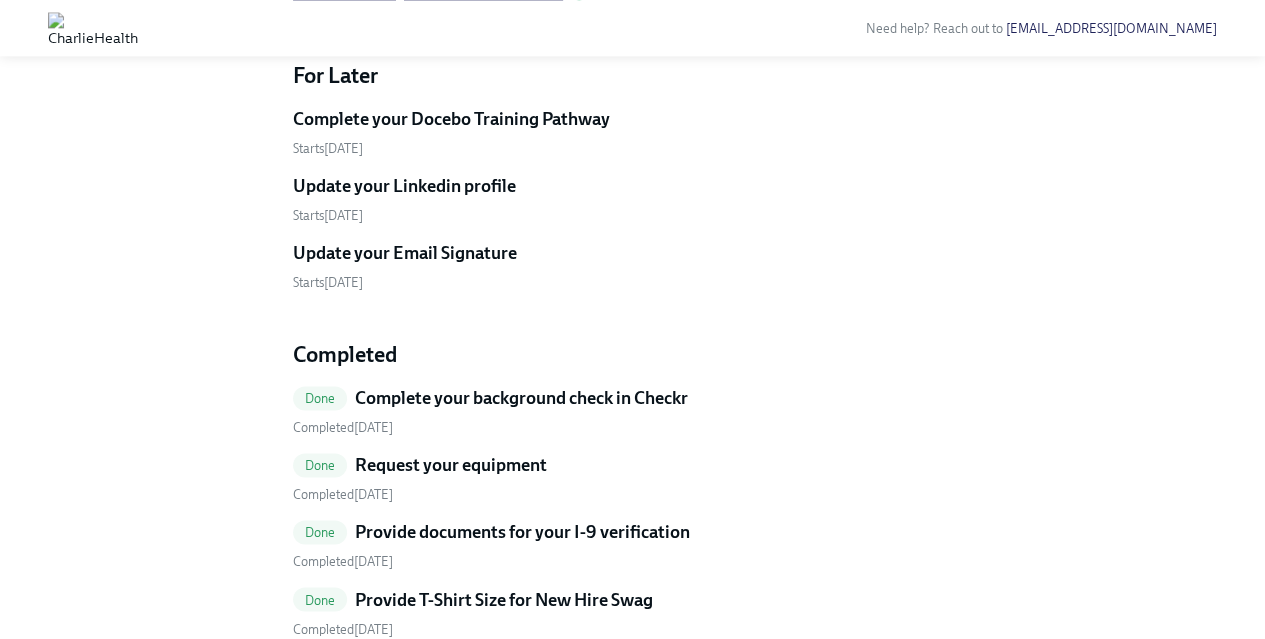 click on "[PERSON_NAME] (Resume).docx" at bounding box center (633, -63) 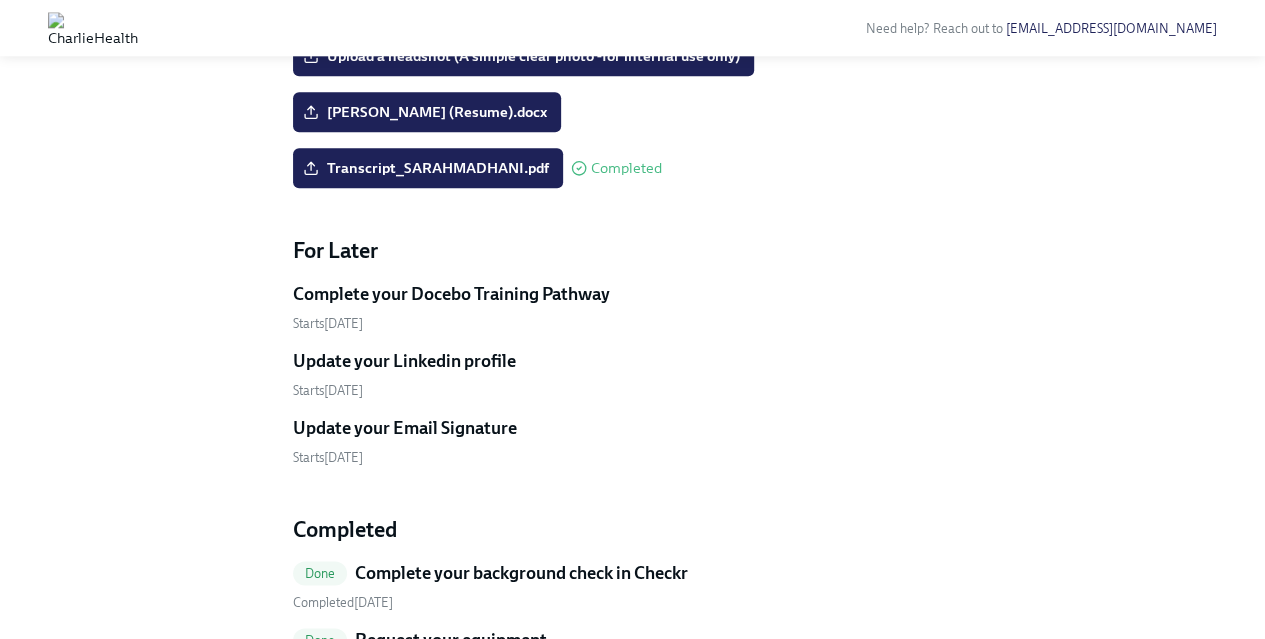 scroll, scrollTop: 1136, scrollLeft: 0, axis: vertical 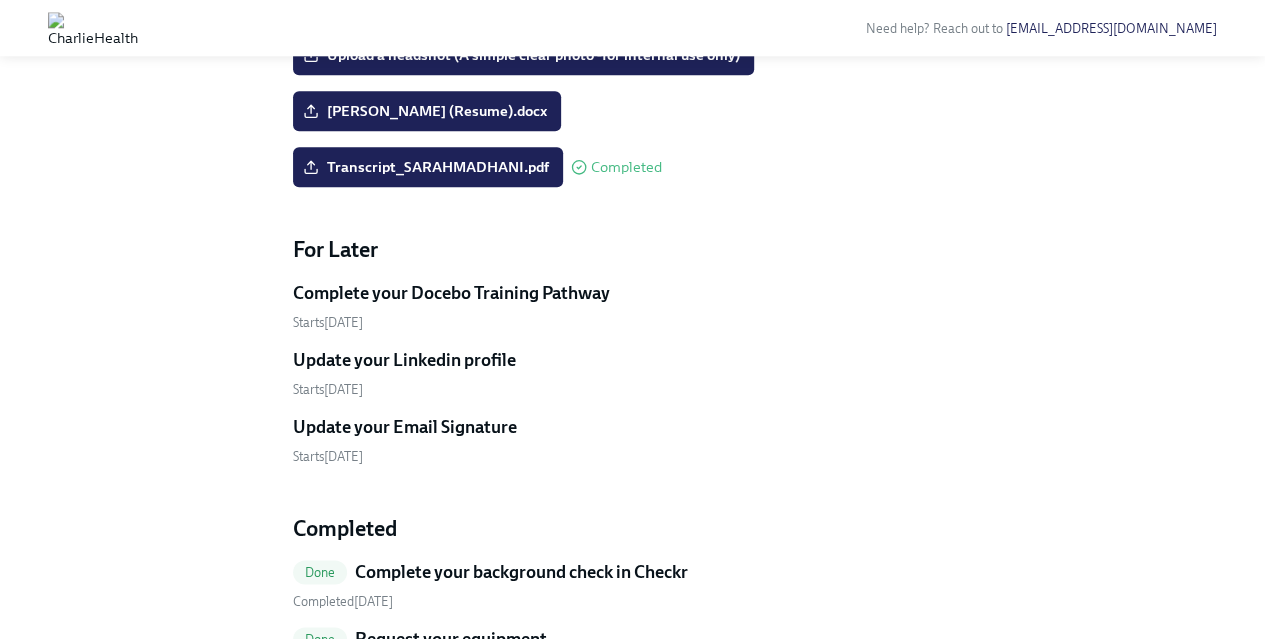 click on "[PERSON_NAME] (Resume).docx" at bounding box center [633, 111] 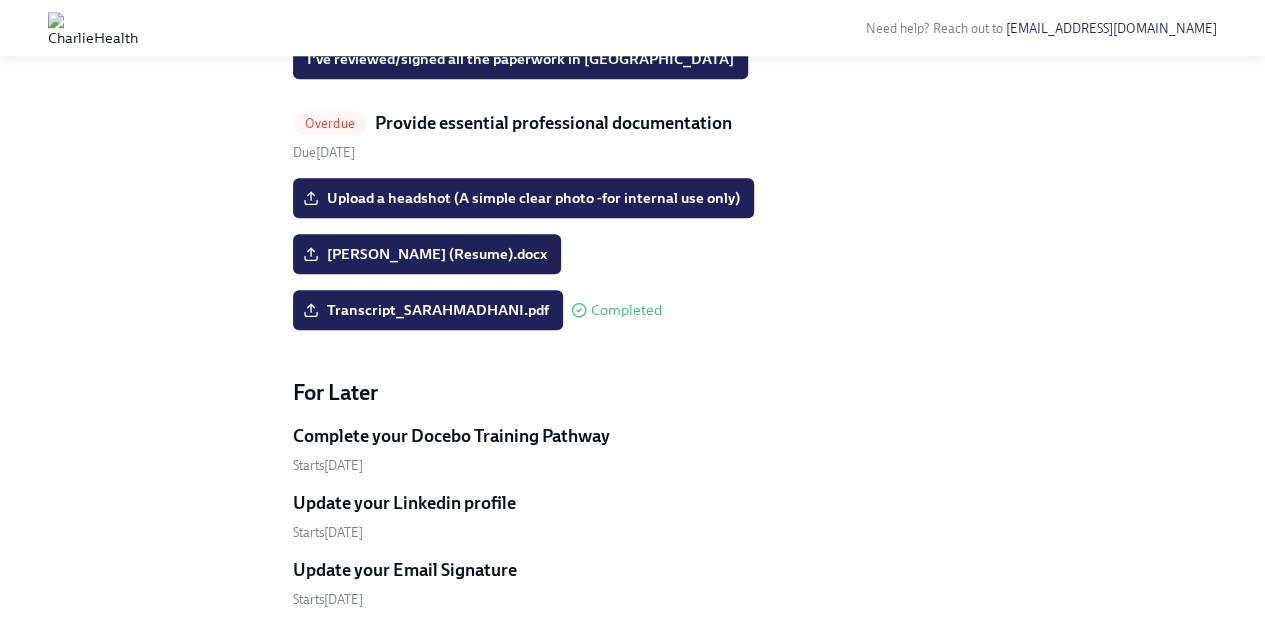scroll, scrollTop: 1700, scrollLeft: 0, axis: vertical 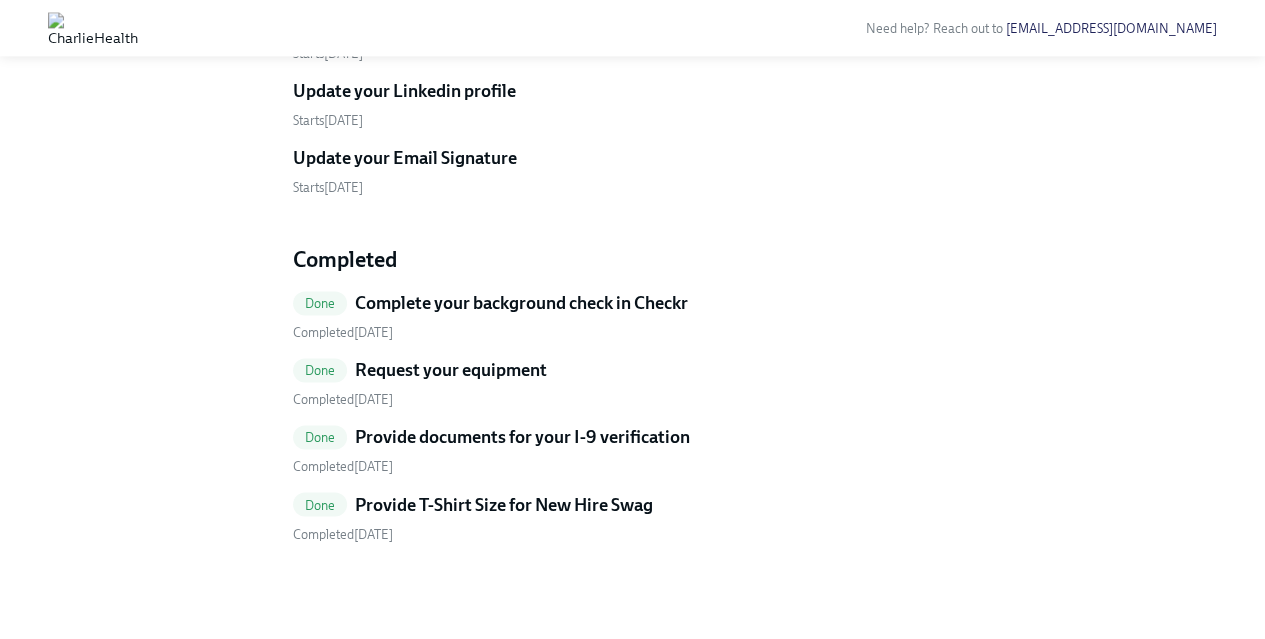 click on "Complete your background check in Checkr" at bounding box center (521, 303) 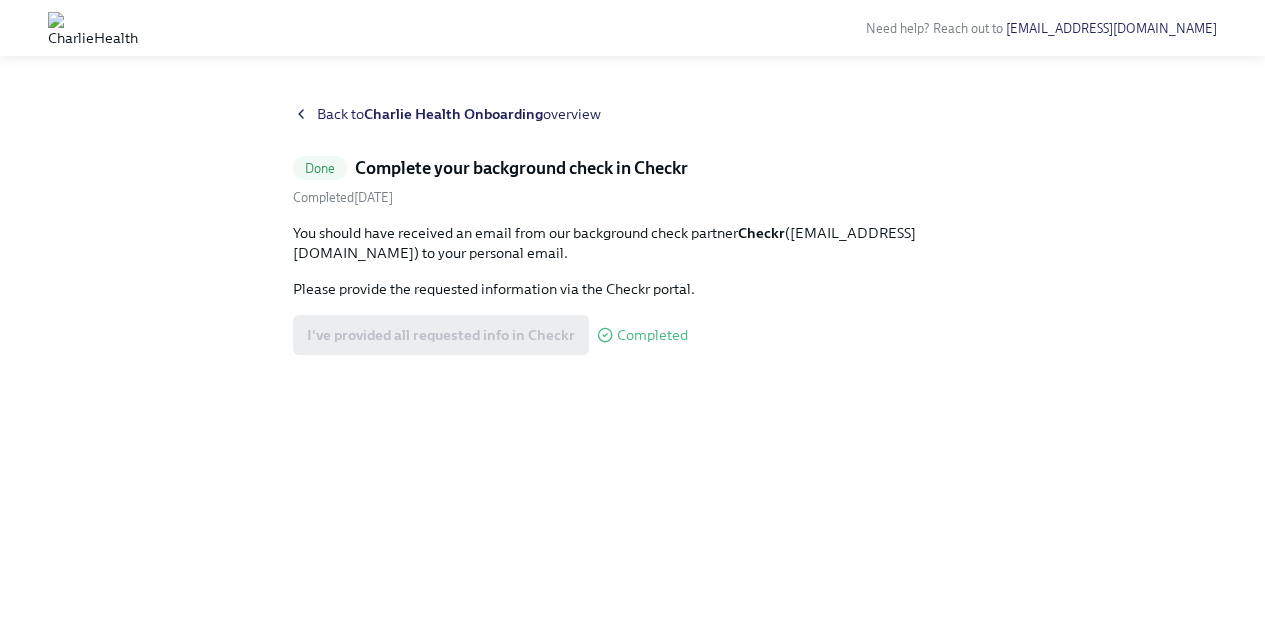 scroll, scrollTop: 0, scrollLeft: 0, axis: both 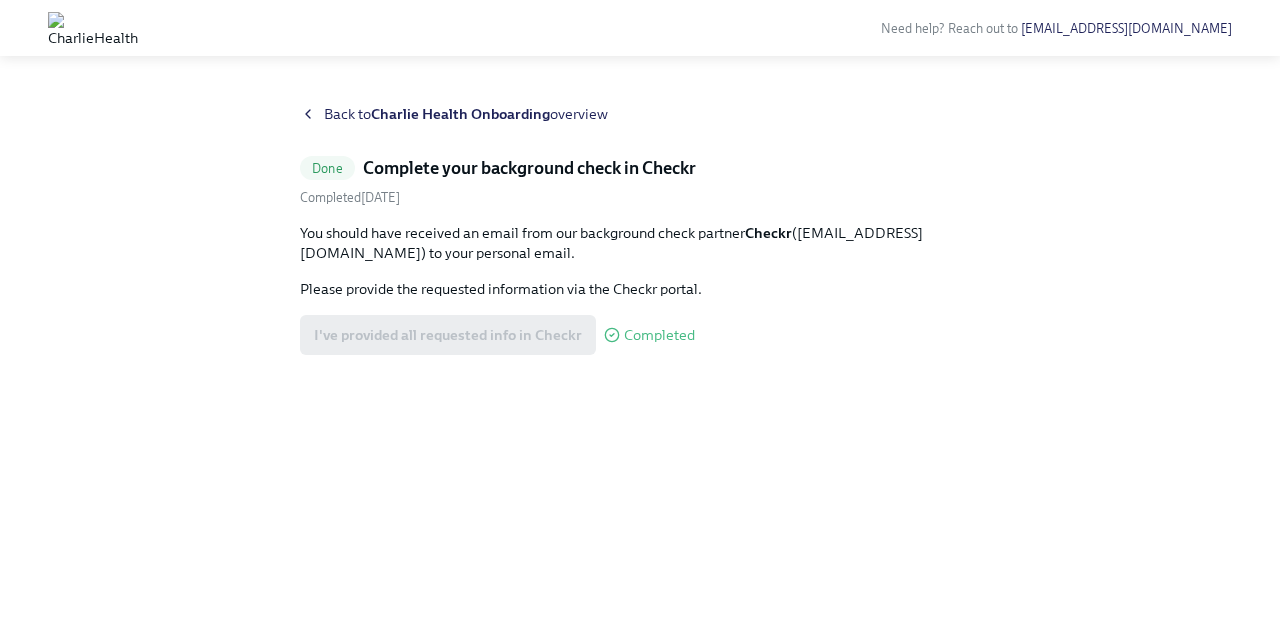 click 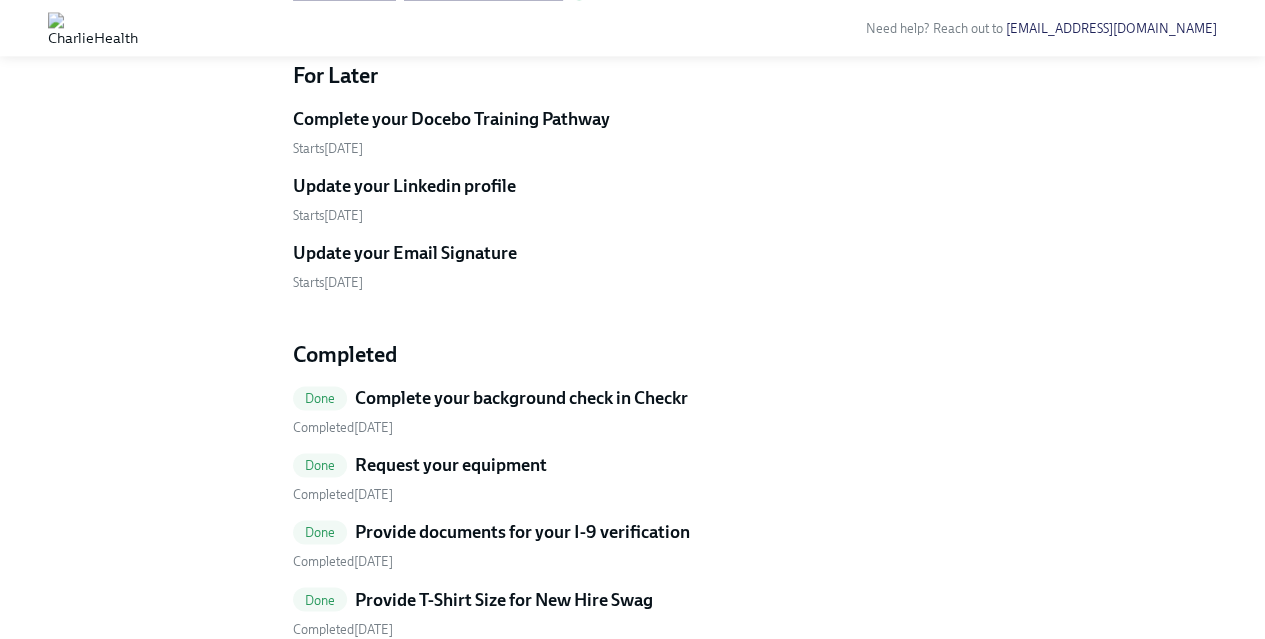 scroll, scrollTop: 1308, scrollLeft: 0, axis: vertical 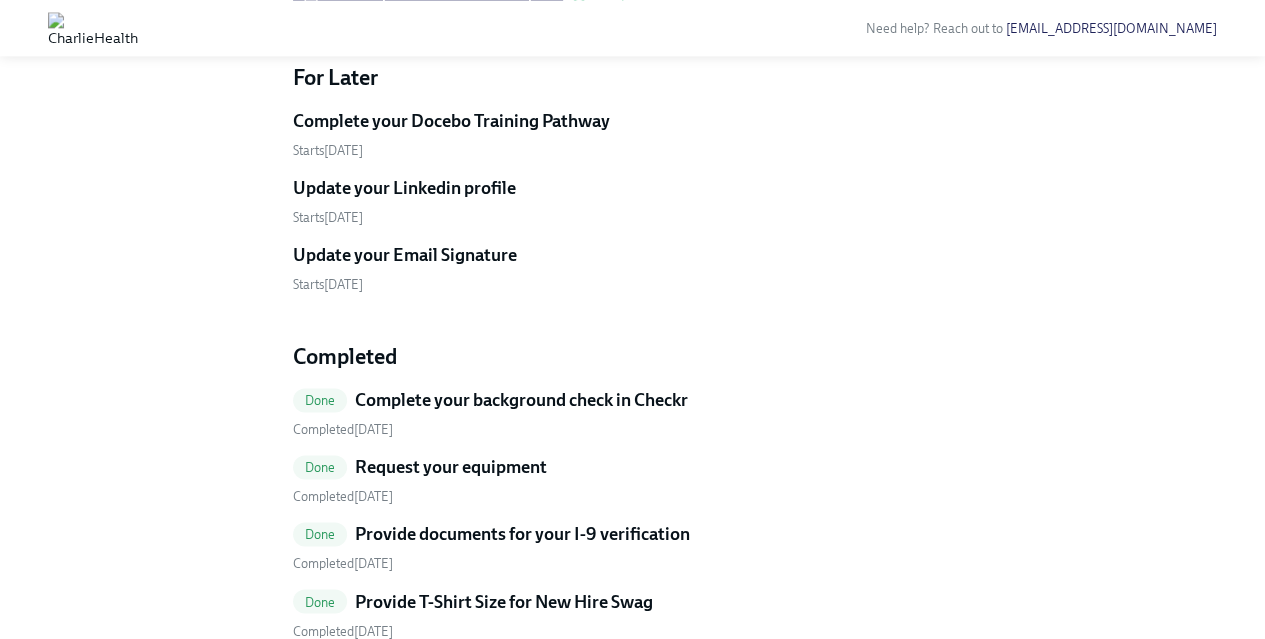 click on "Upload a headshot (A simple clear photo -for internal use only) [PERSON_NAME] (Resume).docx Transcript_SARAHMADHANI.pdf Completed" at bounding box center [633, -61] 